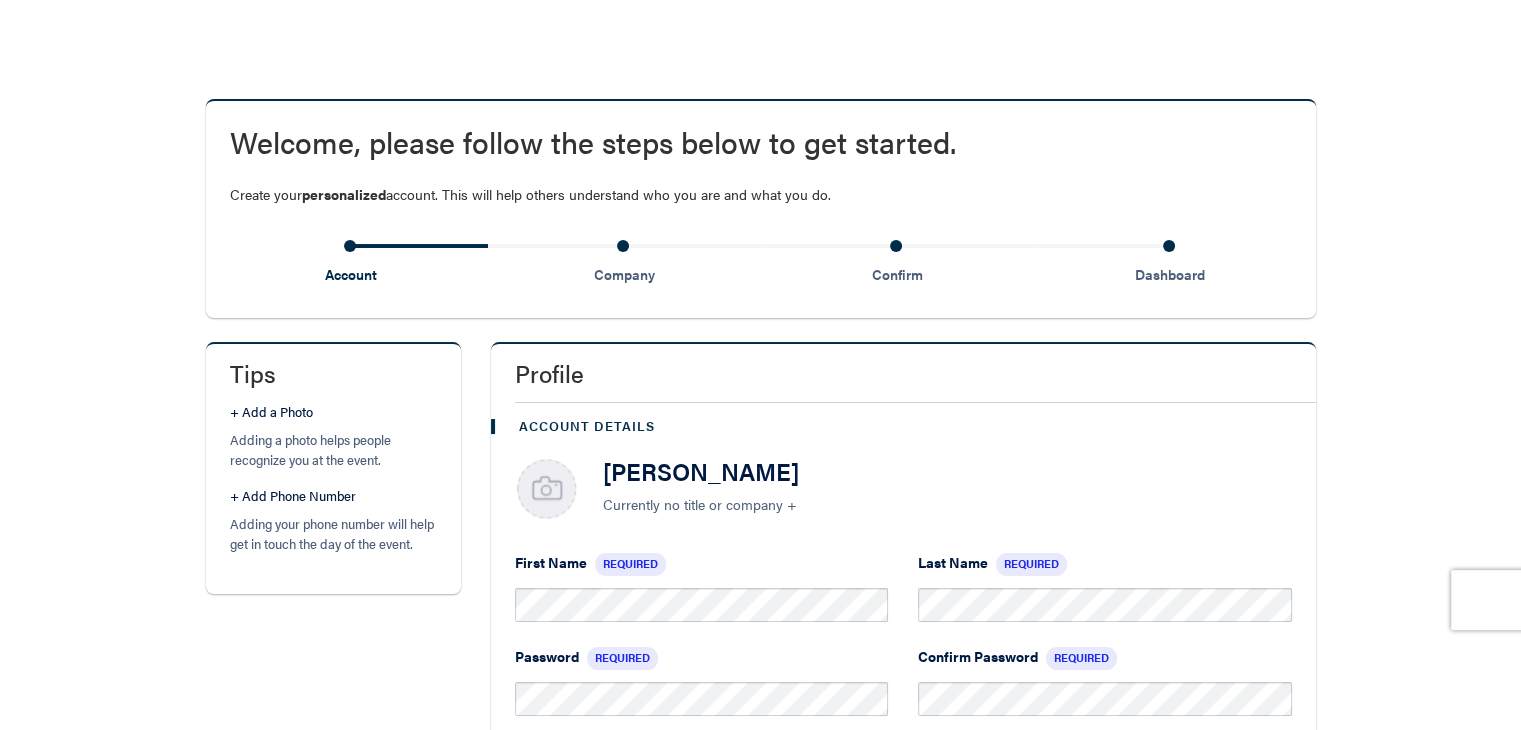 scroll, scrollTop: 200, scrollLeft: 0, axis: vertical 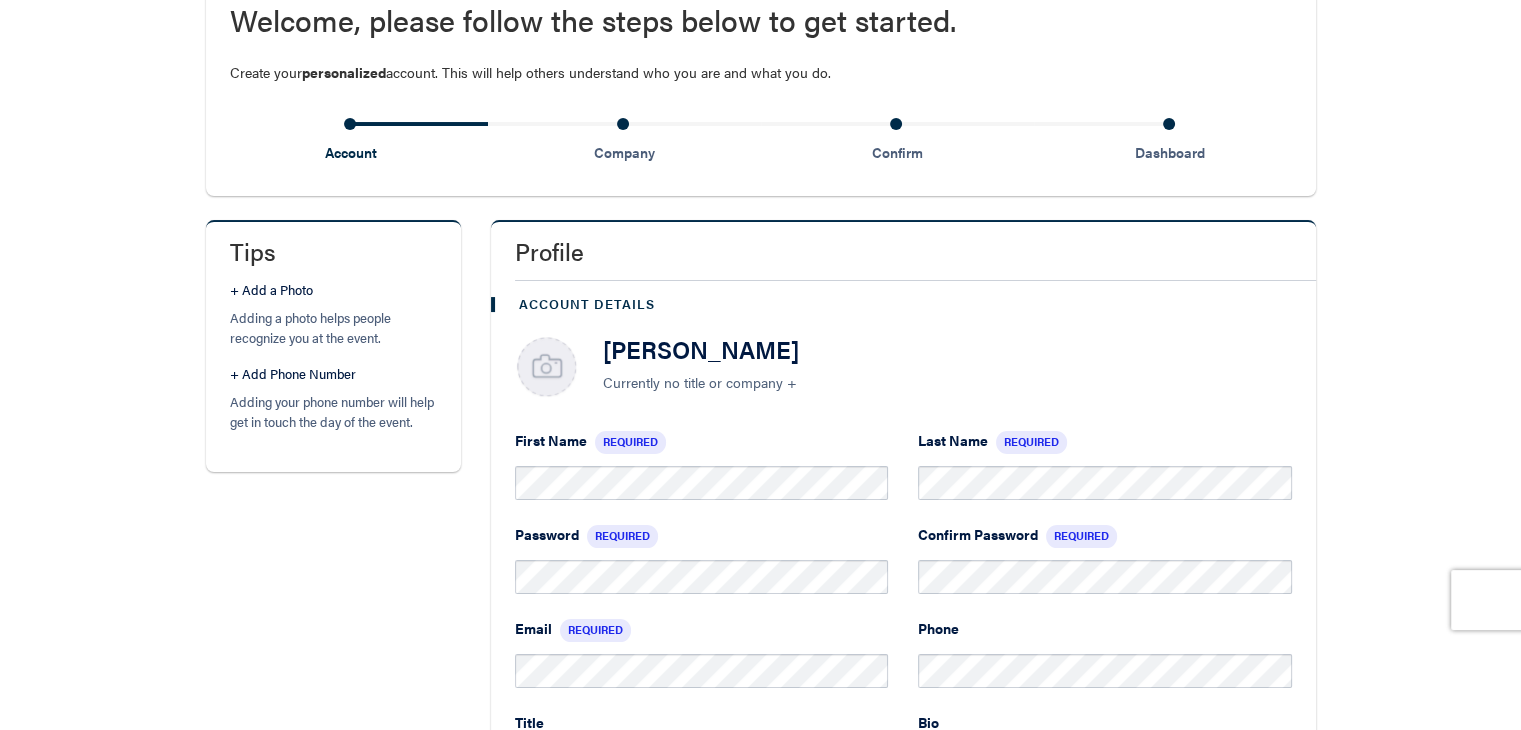 click on "Currently no title or company +" at bounding box center [947, 382] 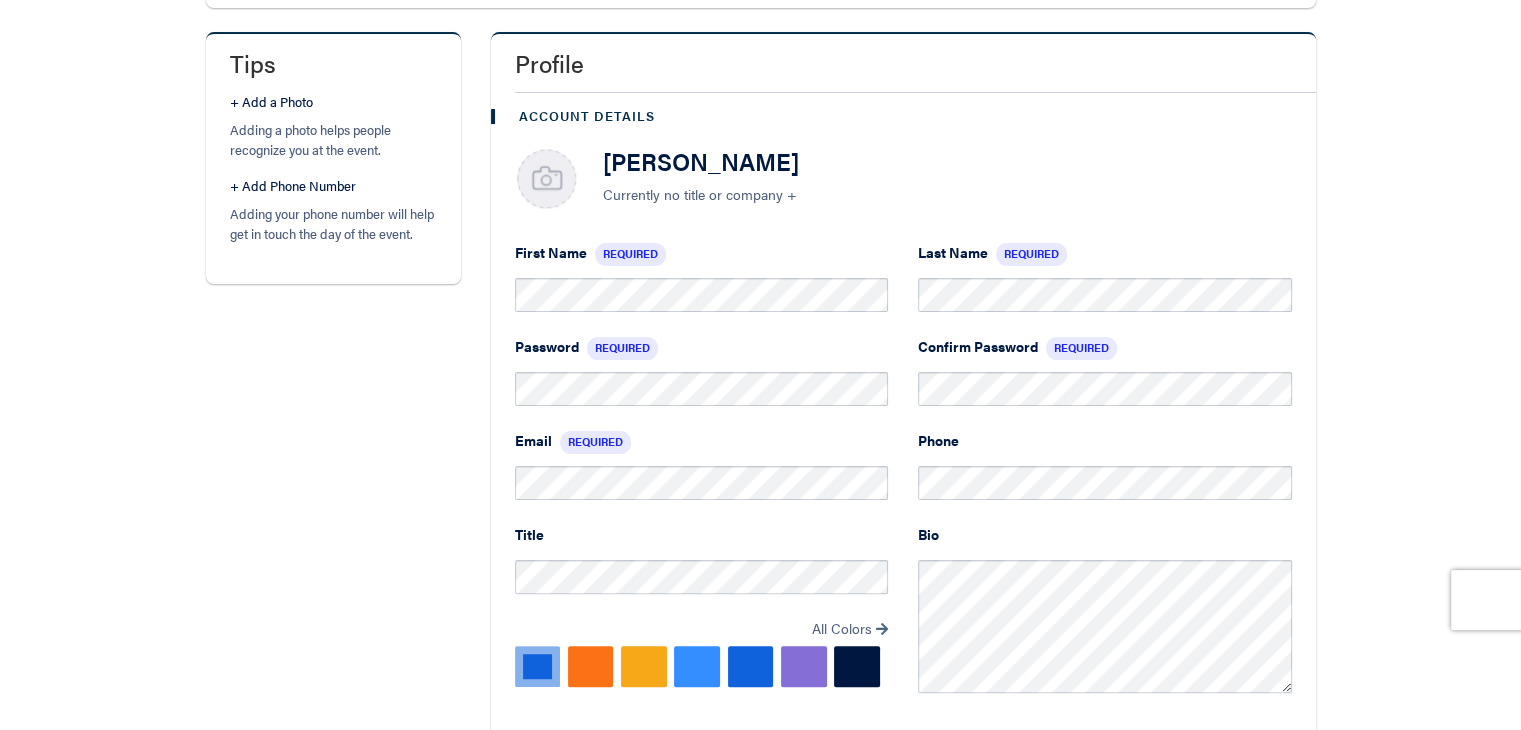 scroll, scrollTop: 400, scrollLeft: 0, axis: vertical 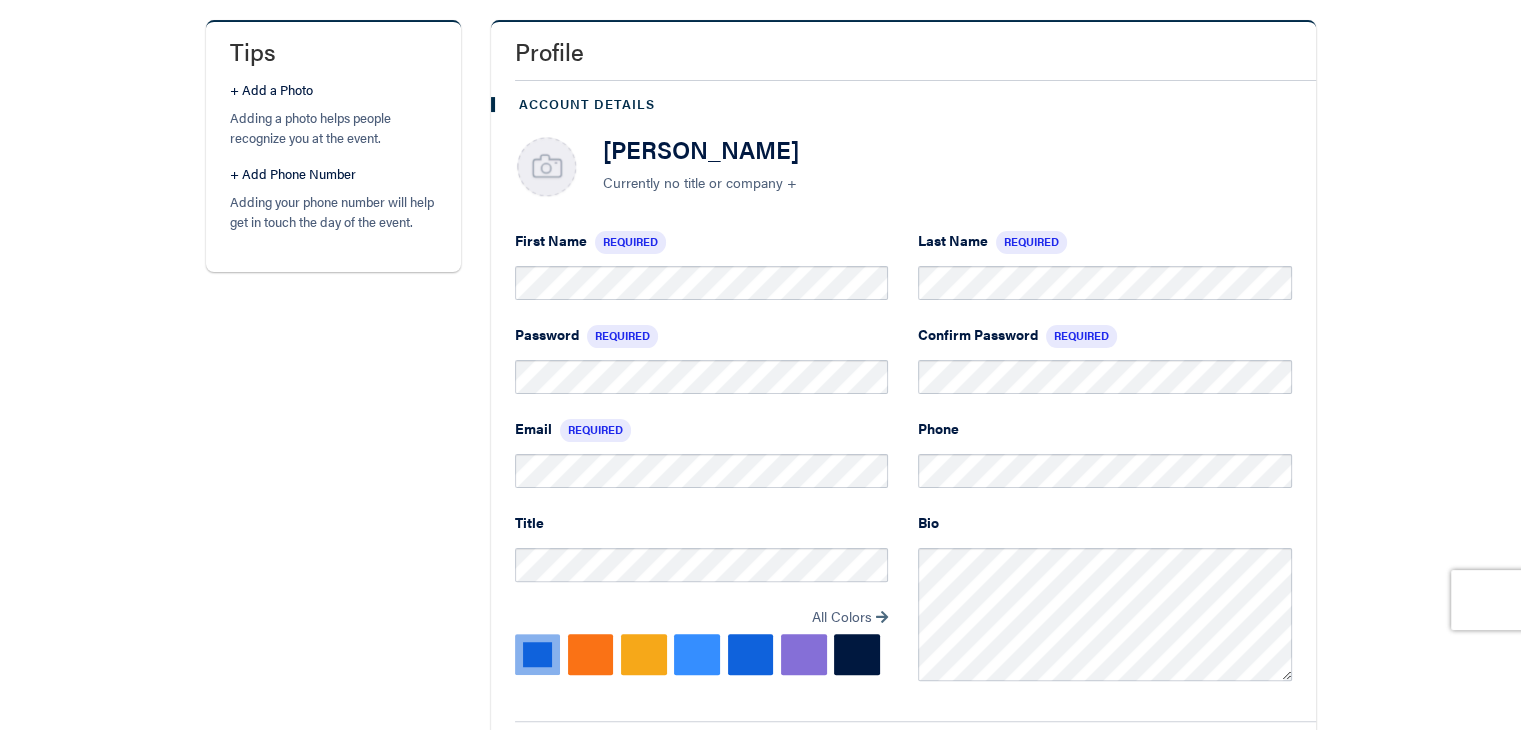 click at bounding box center [804, 654] 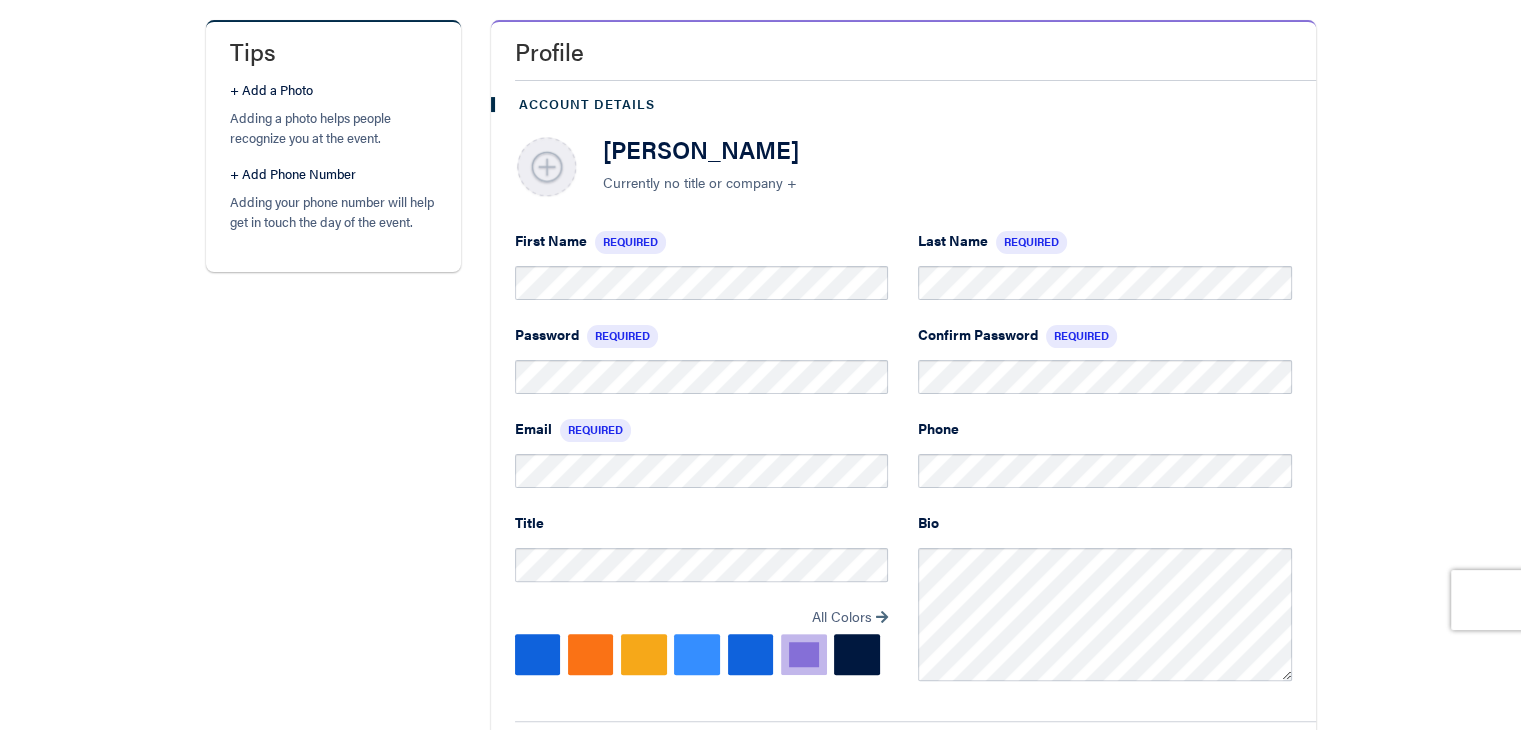 click at bounding box center (547, 168) 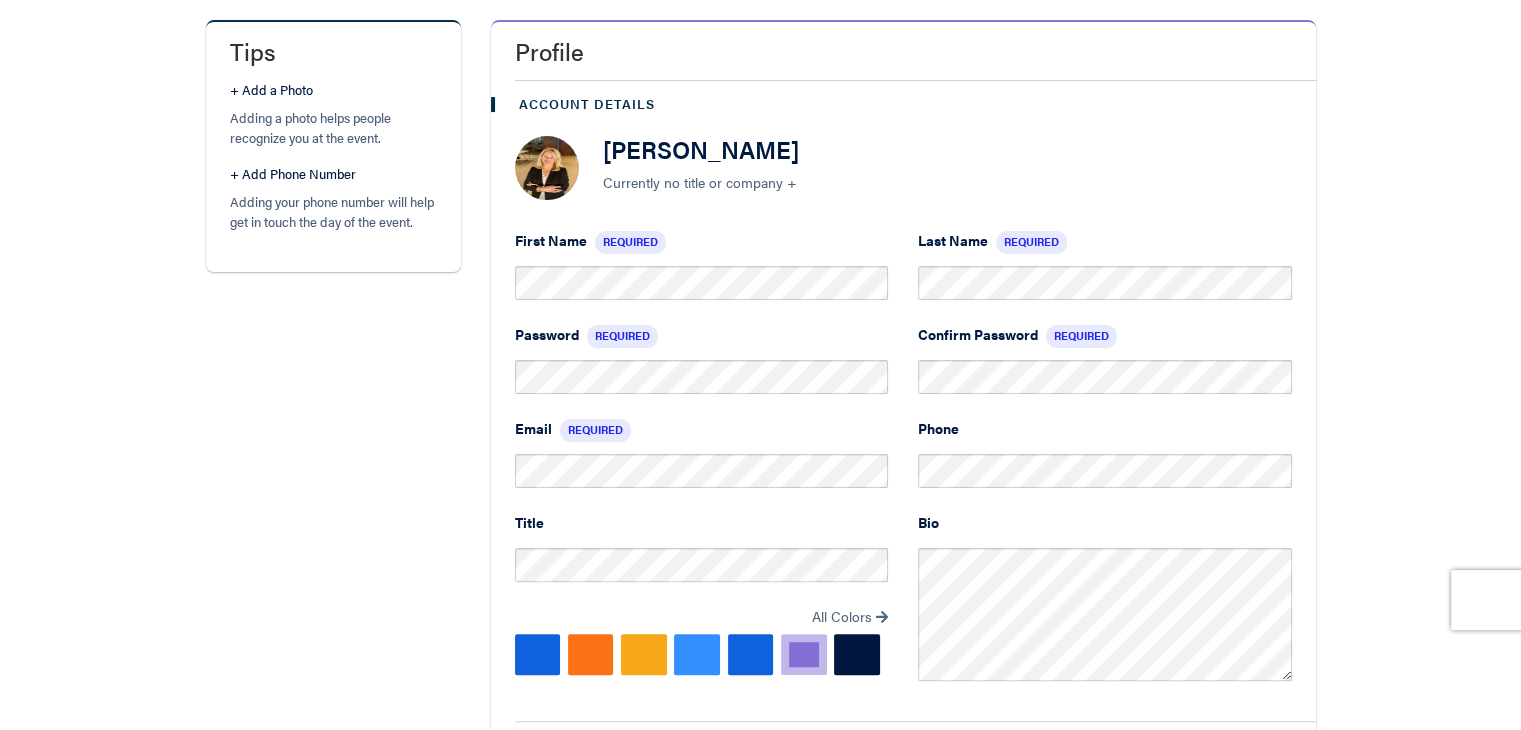 click on "Required" at bounding box center [622, 336] 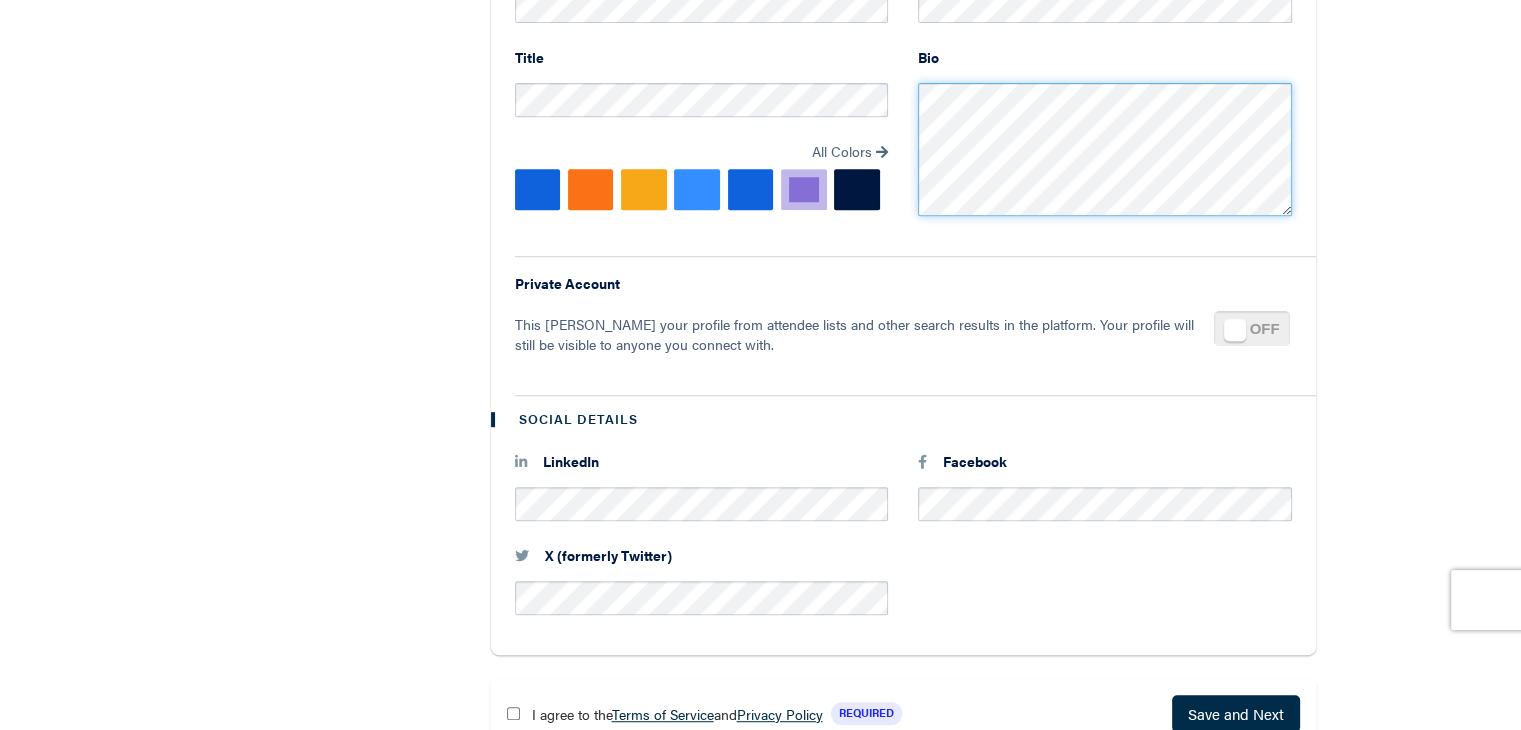 scroll, scrollTop: 900, scrollLeft: 0, axis: vertical 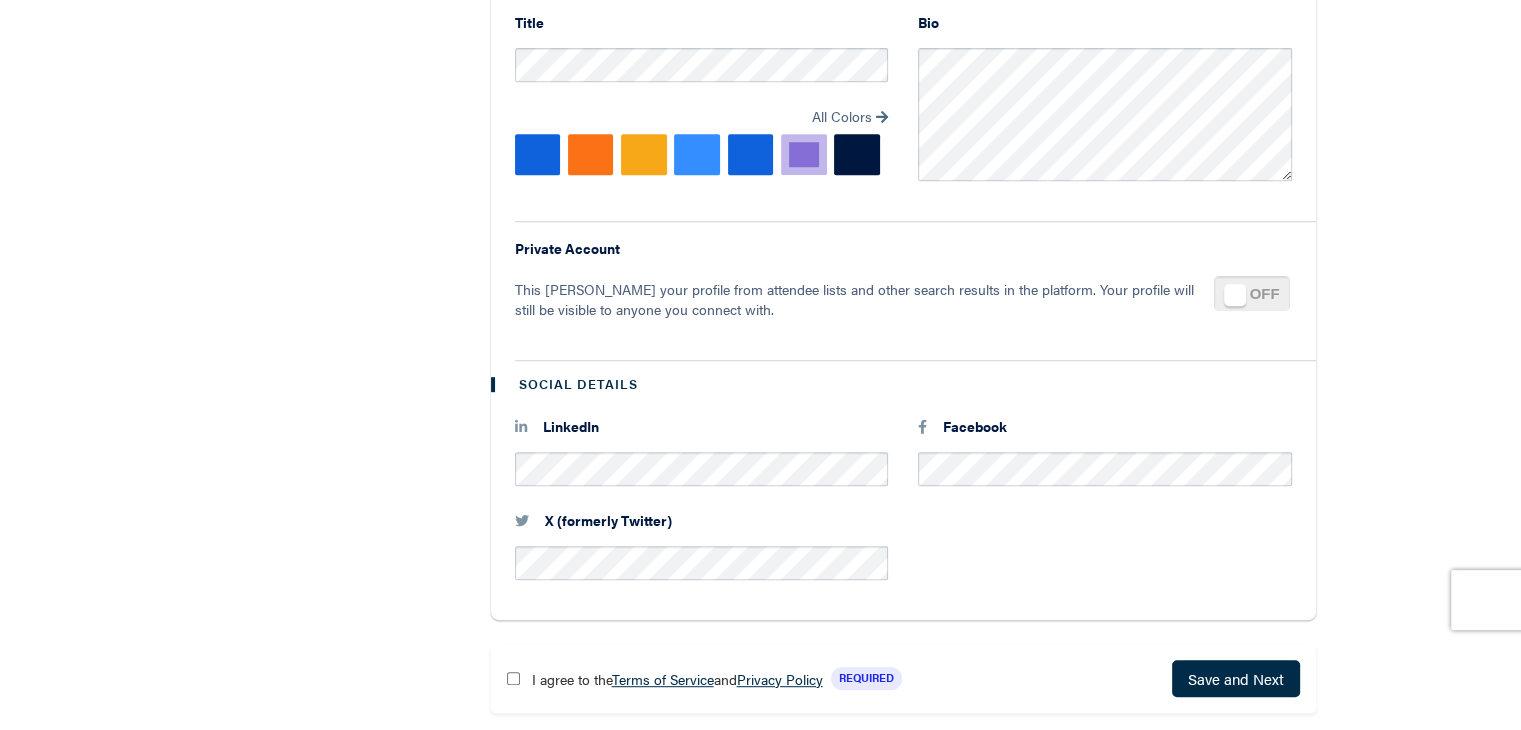 click on "X (formerly Twitter)" at bounding box center (903, 557) 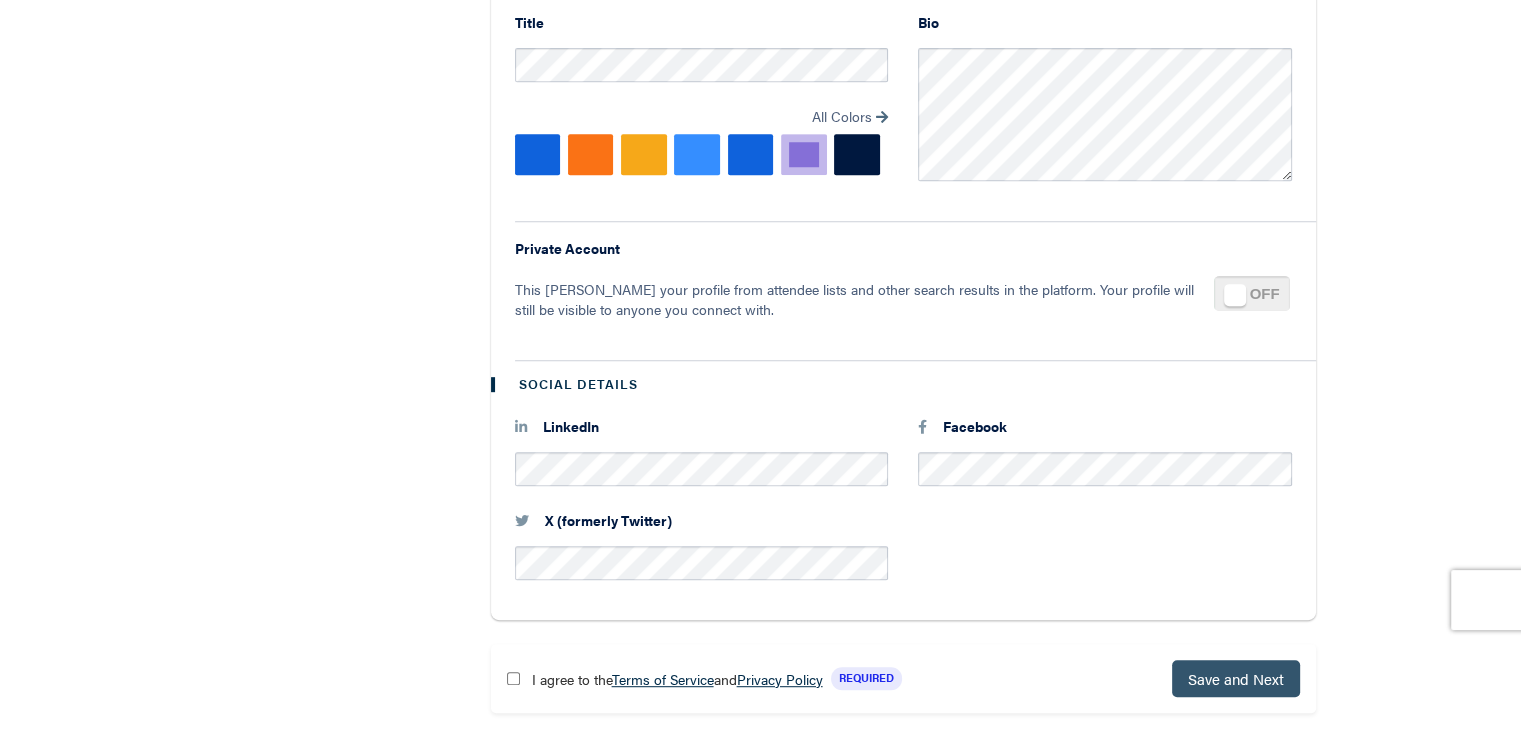 click on "Save and Next" at bounding box center (1236, 678) 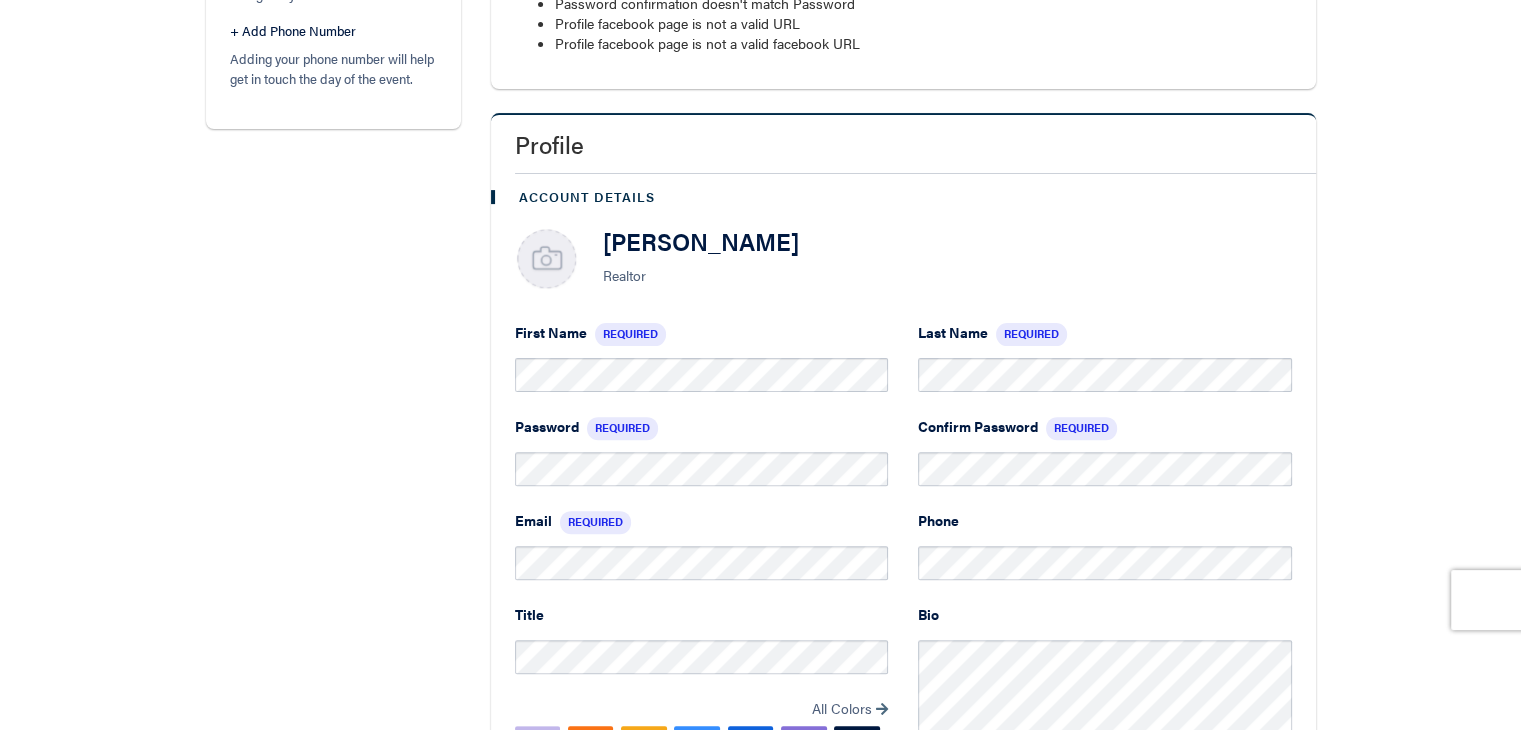 scroll, scrollTop: 655, scrollLeft: 0, axis: vertical 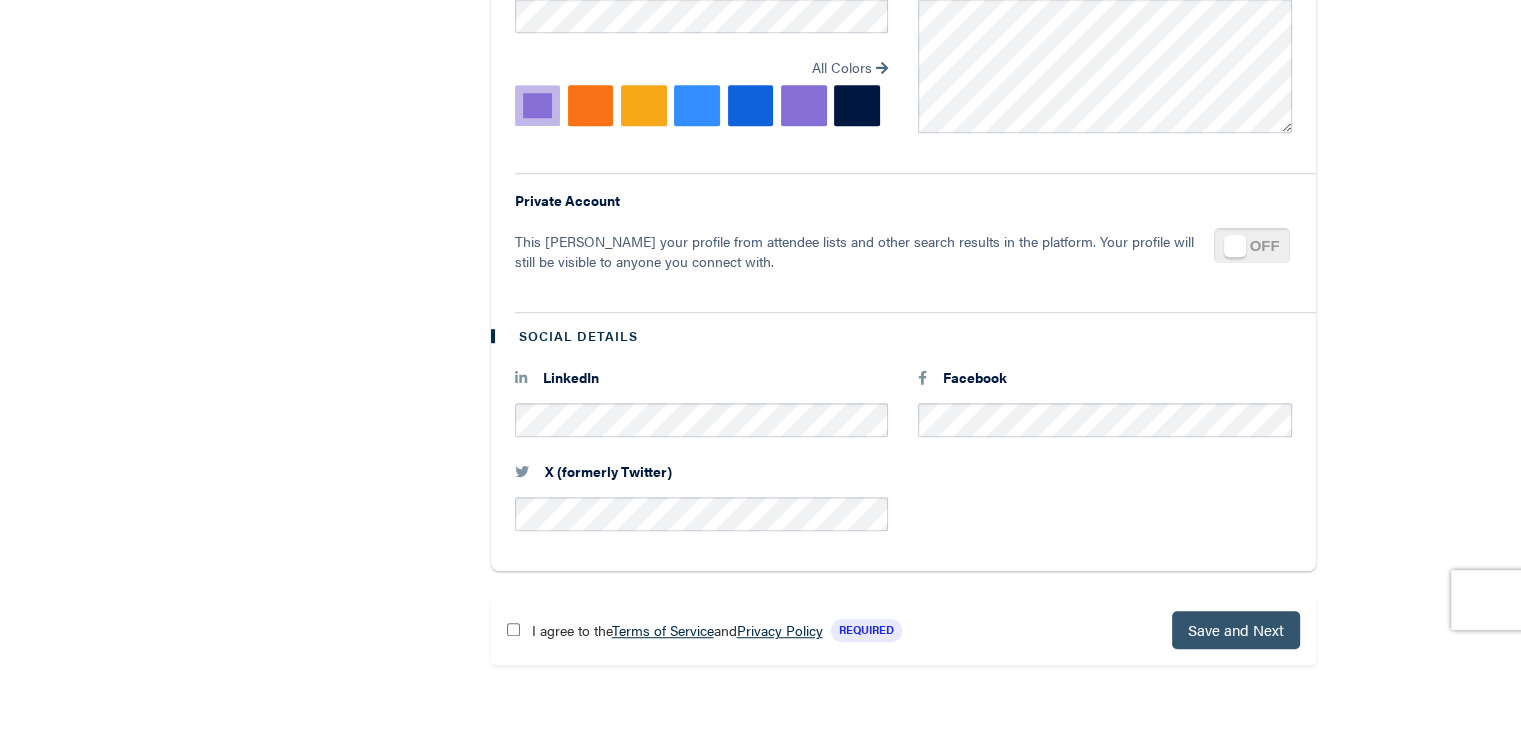 click on "Save and Next" at bounding box center [1236, 629] 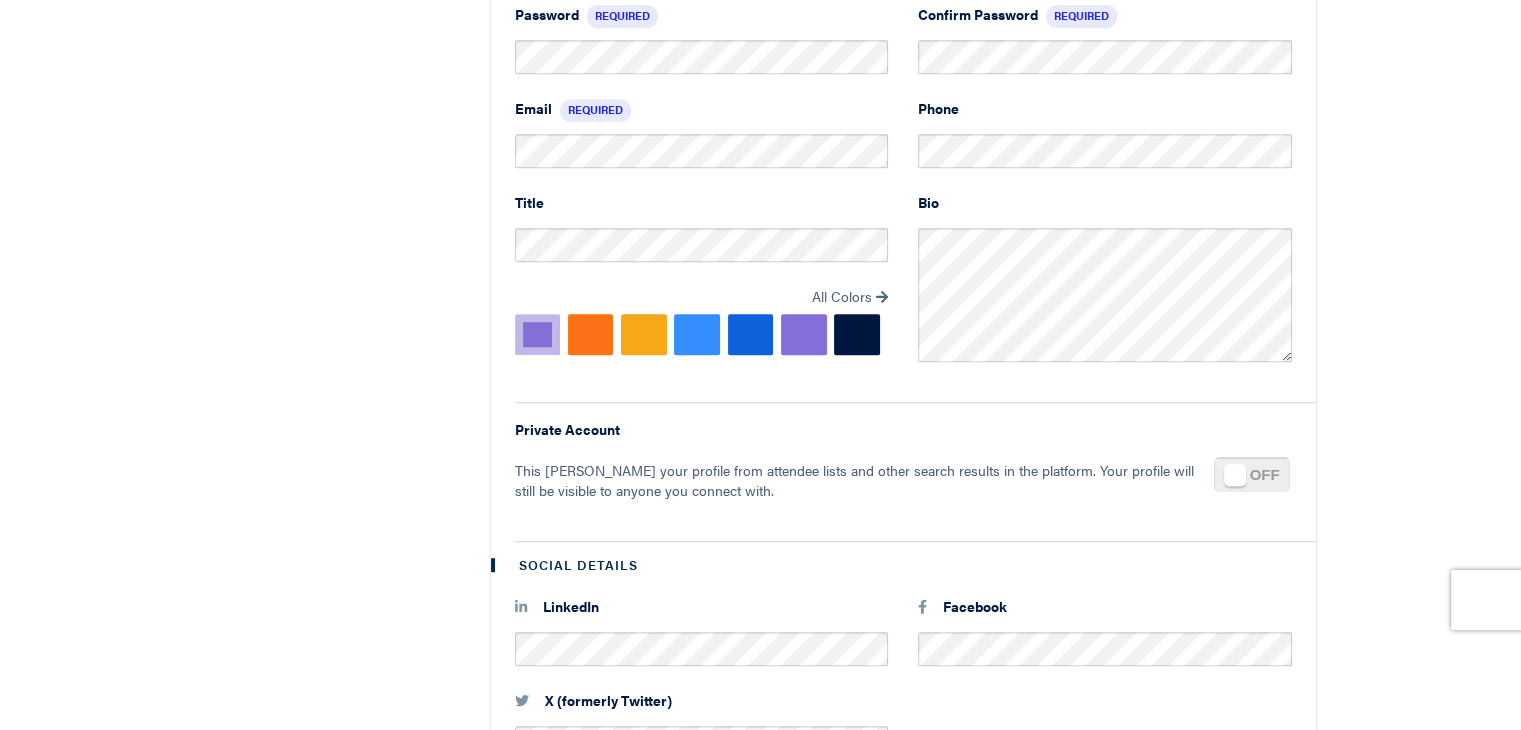 scroll, scrollTop: 1055, scrollLeft: 0, axis: vertical 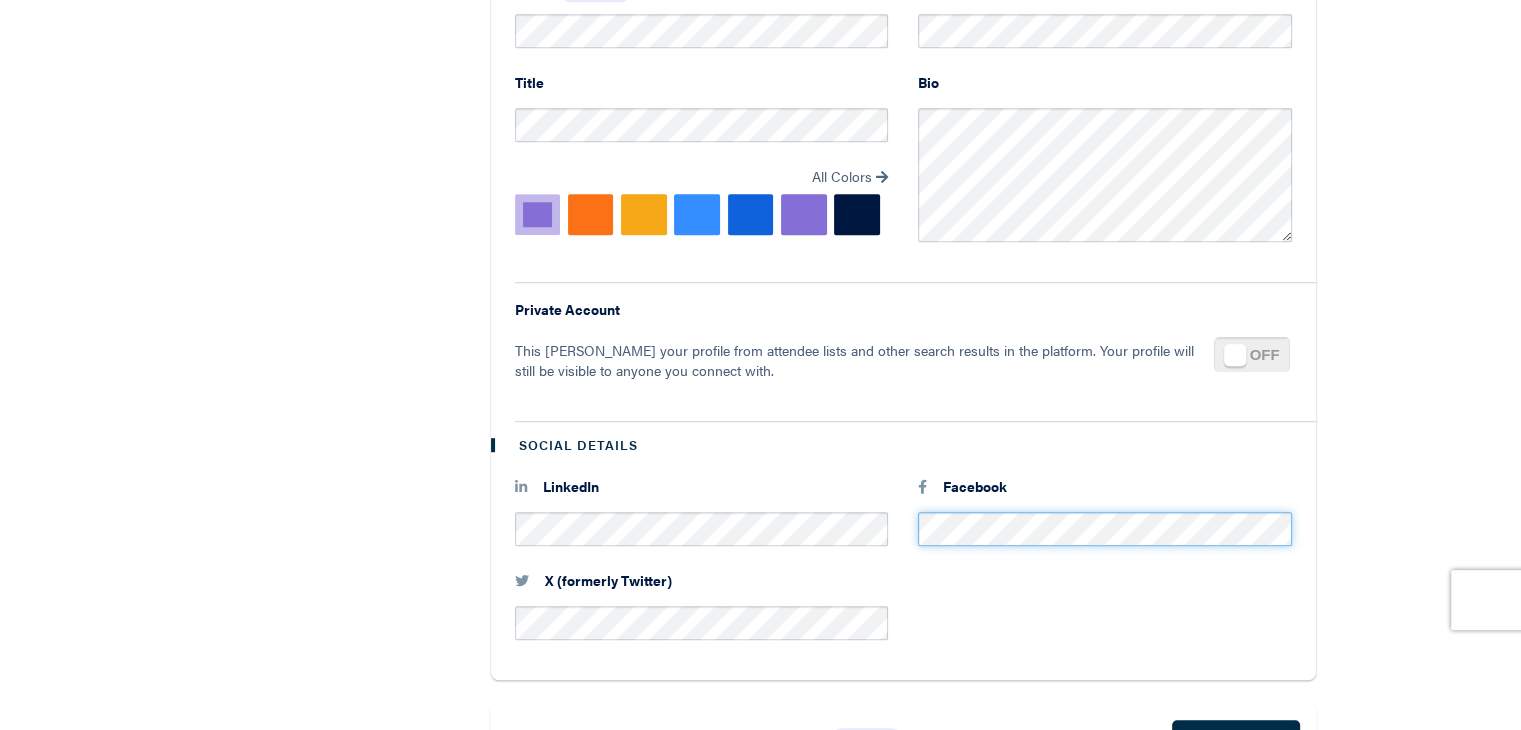click on "LinkedIn
Facebook" at bounding box center [903, 523] 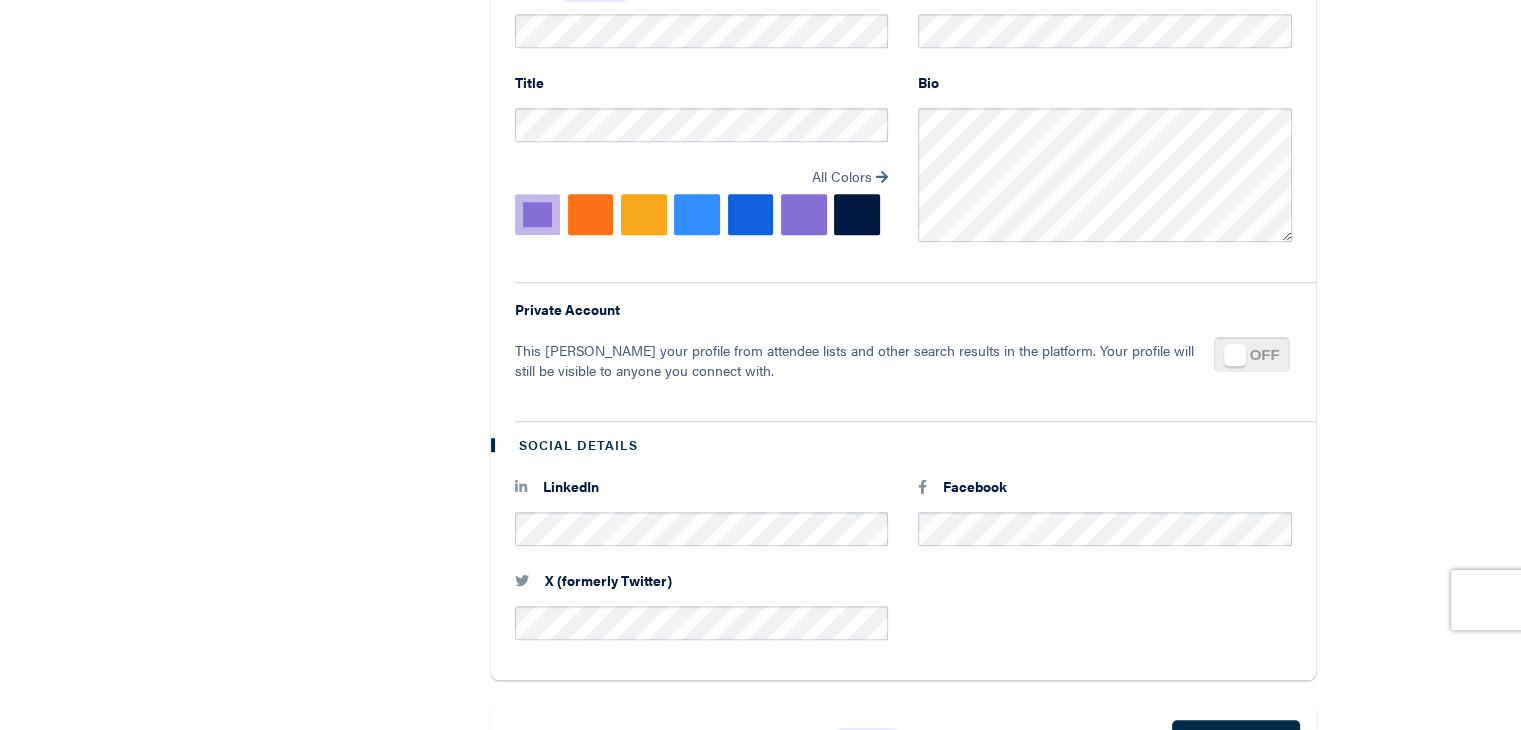 click on "X (formerly Twitter)" at bounding box center (903, 617) 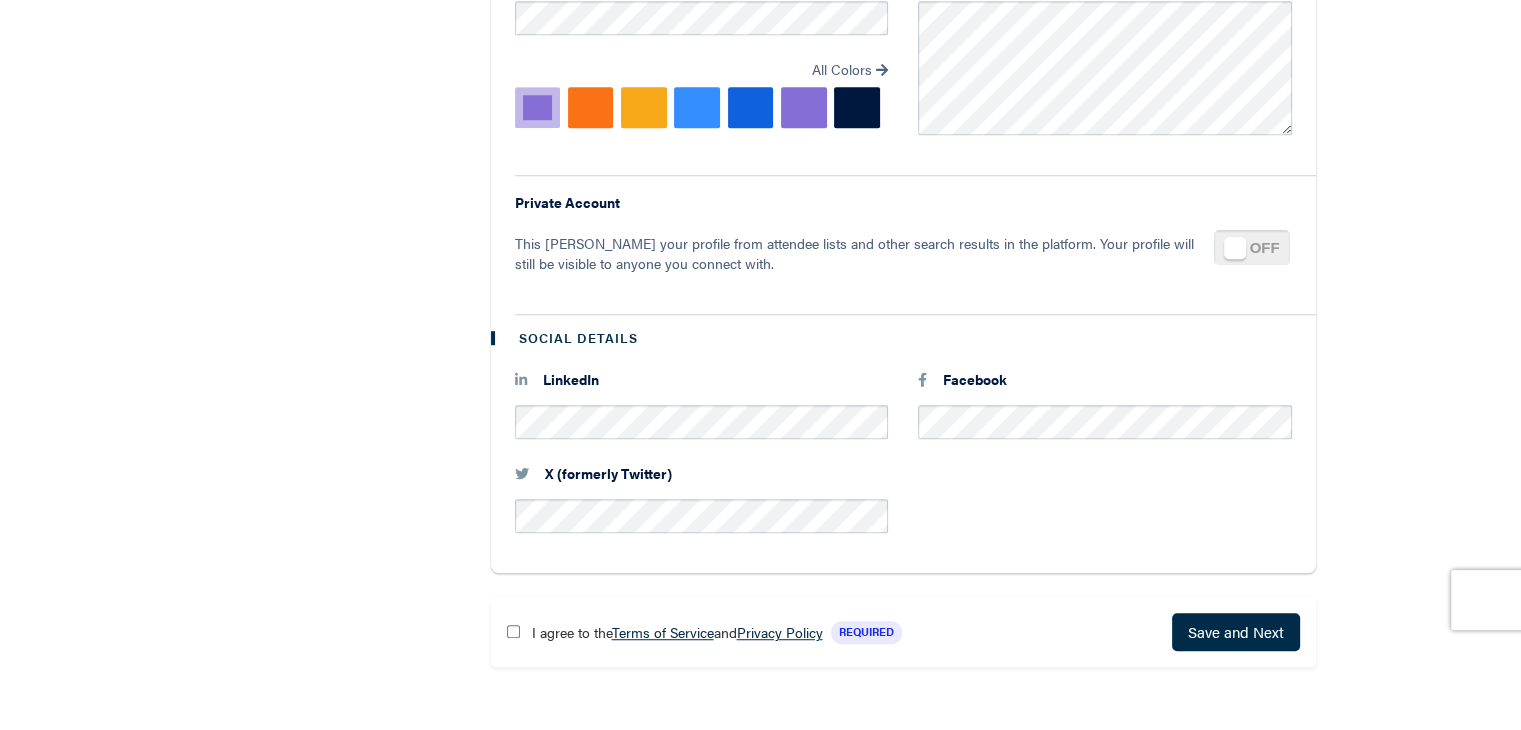 scroll, scrollTop: 1164, scrollLeft: 0, axis: vertical 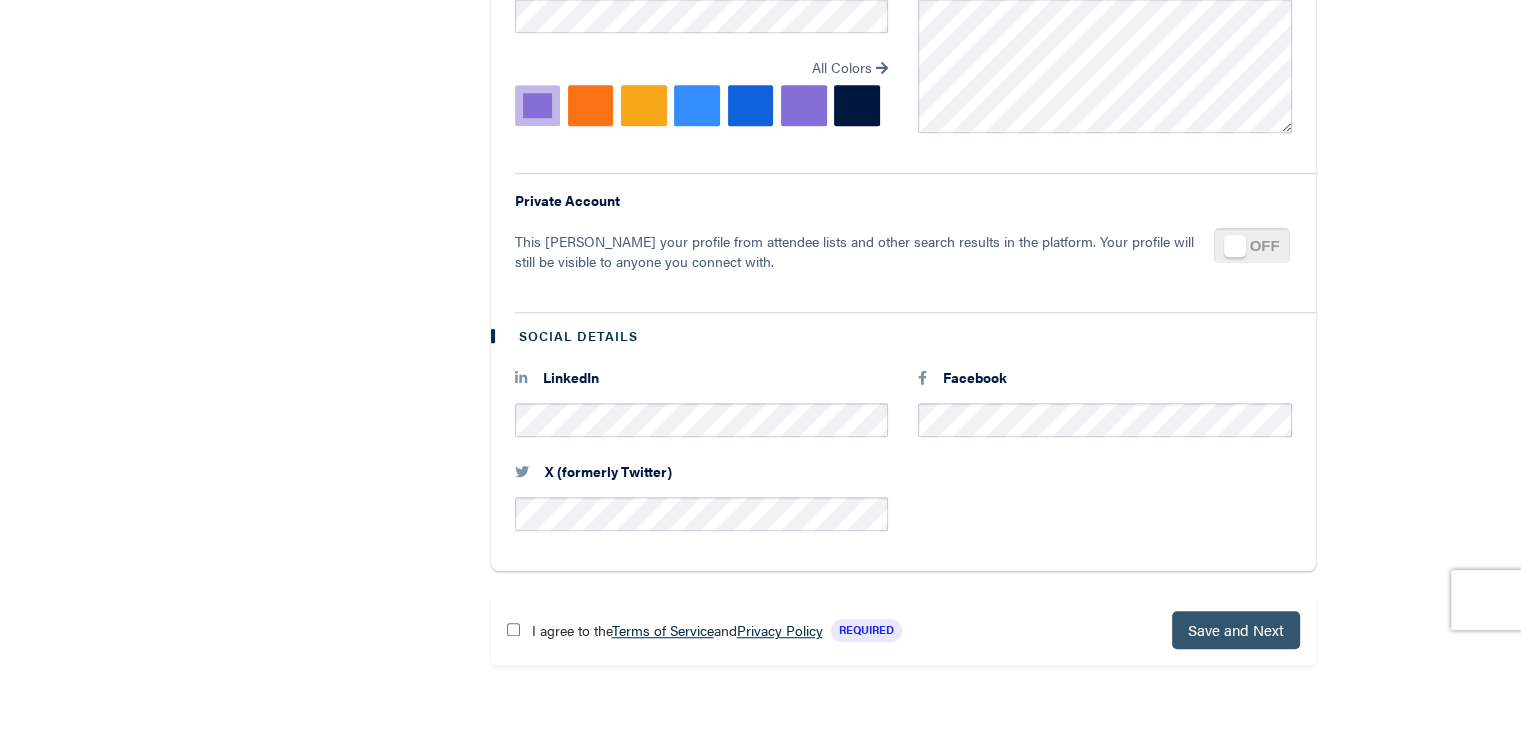click on "Save and Next" at bounding box center [1236, 629] 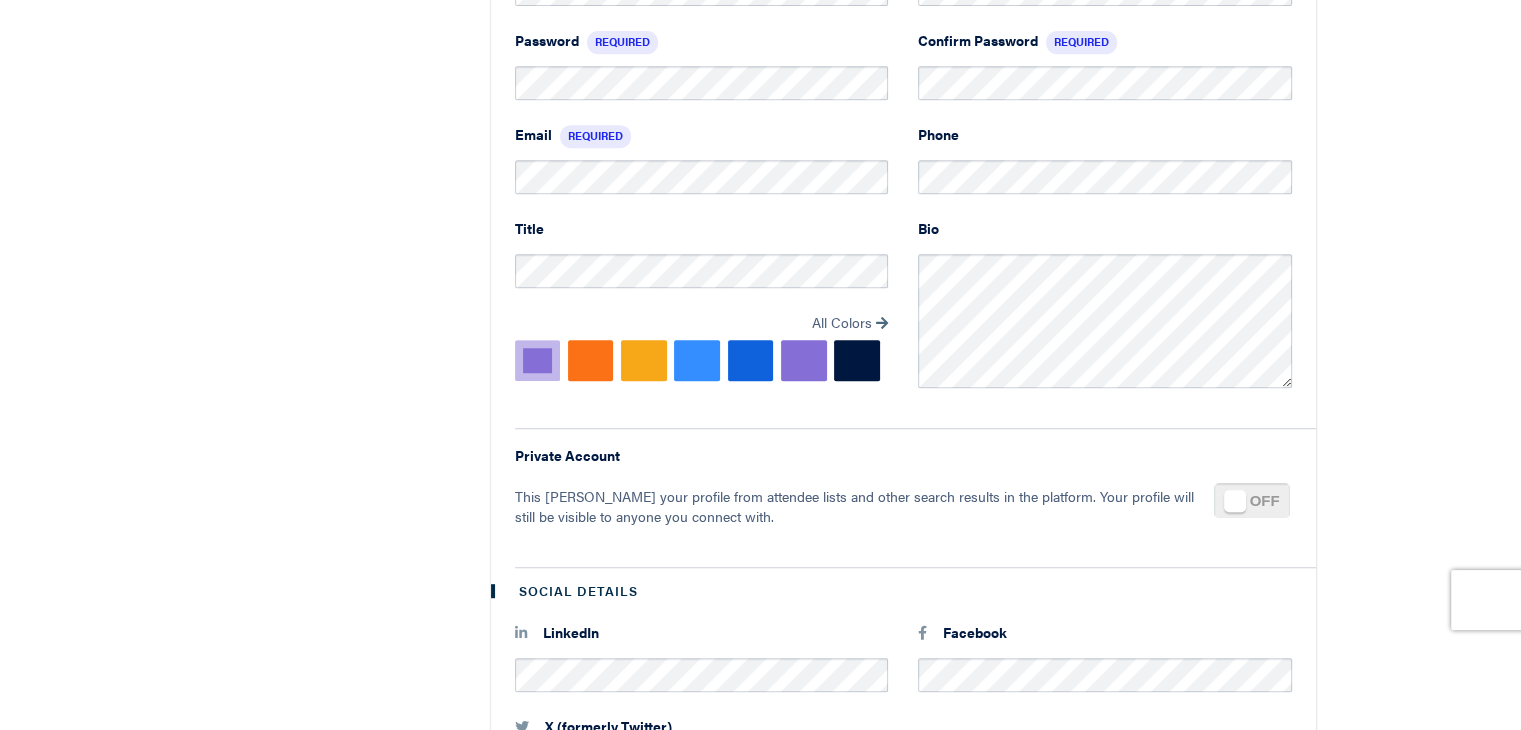 click on "Email
Required" at bounding box center (702, 142) 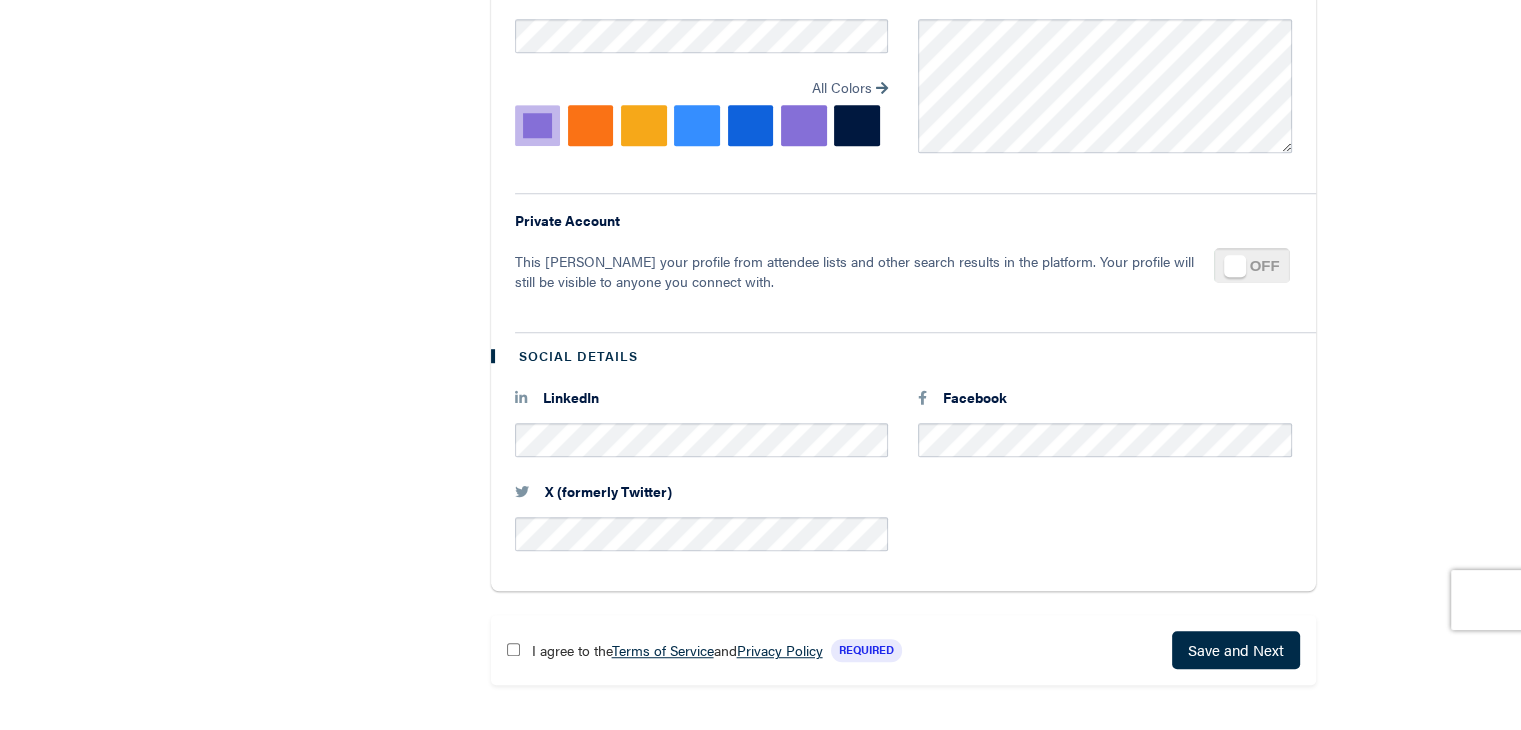 scroll, scrollTop: 1164, scrollLeft: 0, axis: vertical 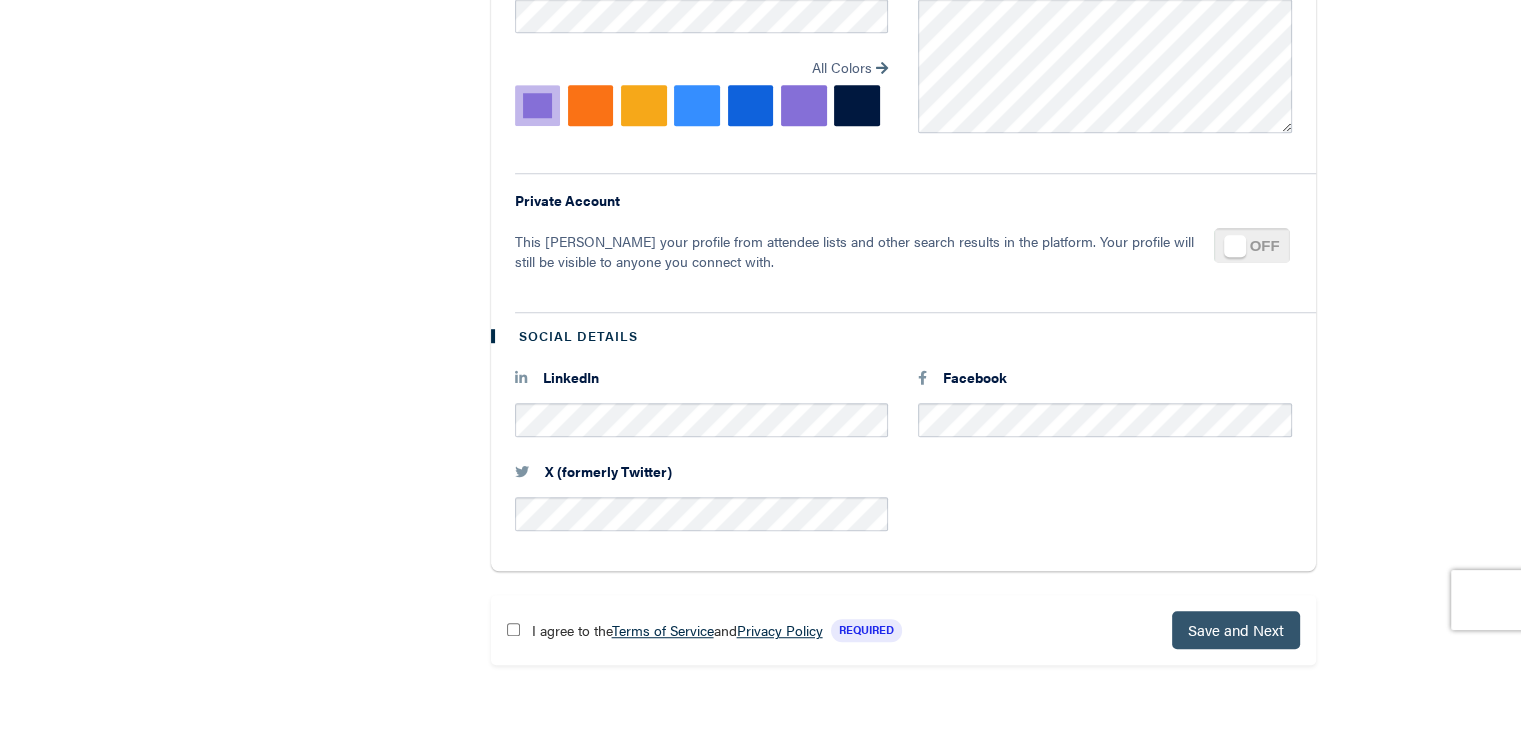 click on "Save and Next" at bounding box center (1236, 629) 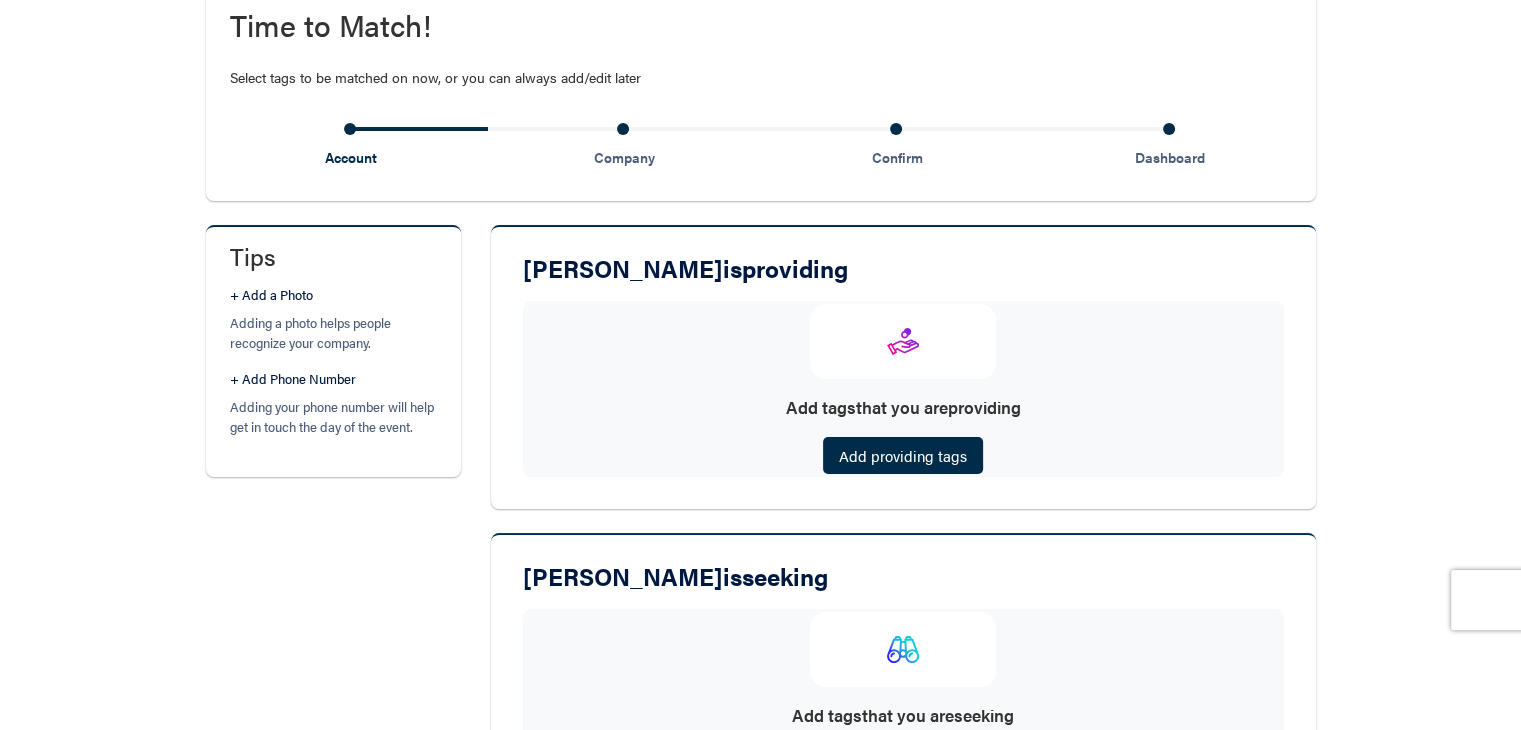 scroll, scrollTop: 200, scrollLeft: 0, axis: vertical 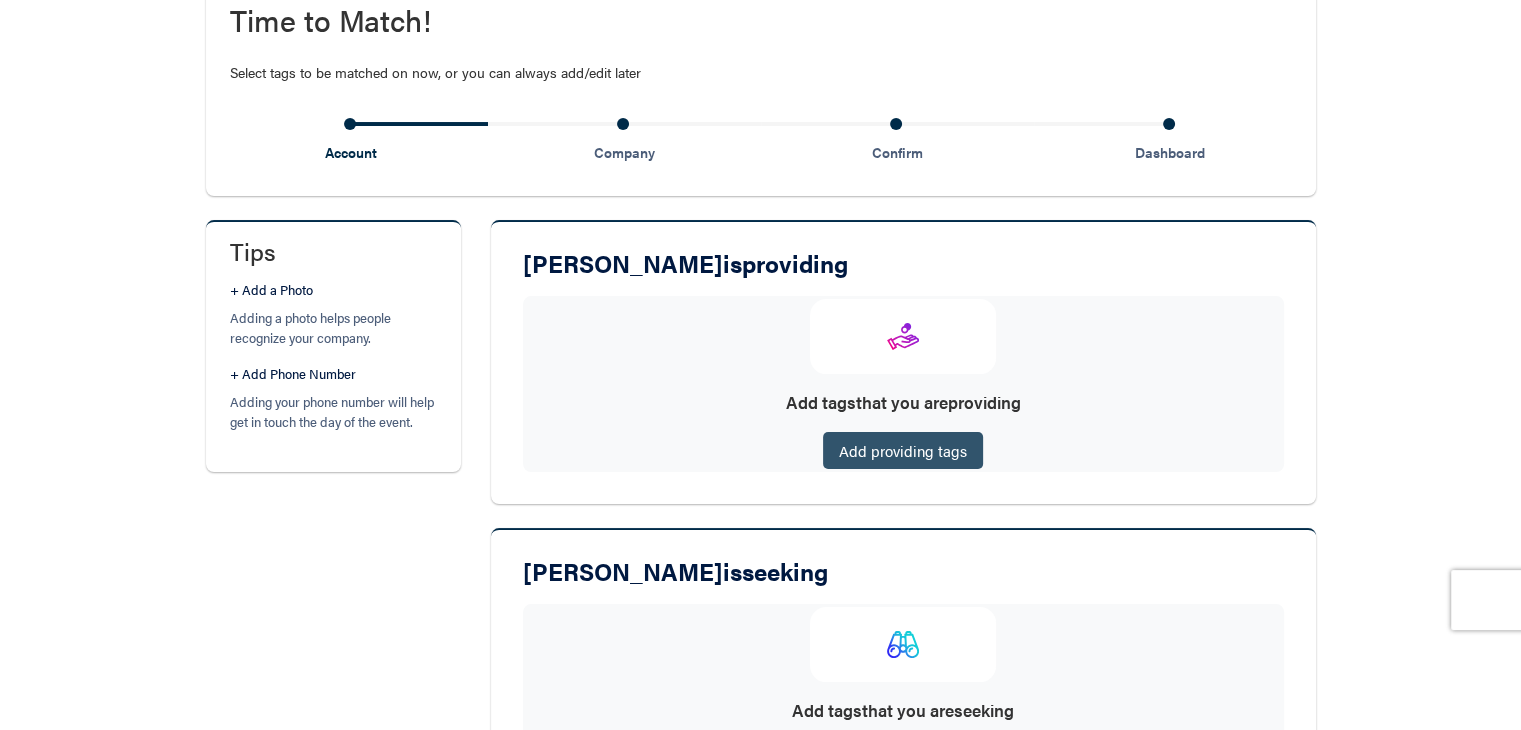 click on "Add    providing   tags" at bounding box center [903, 450] 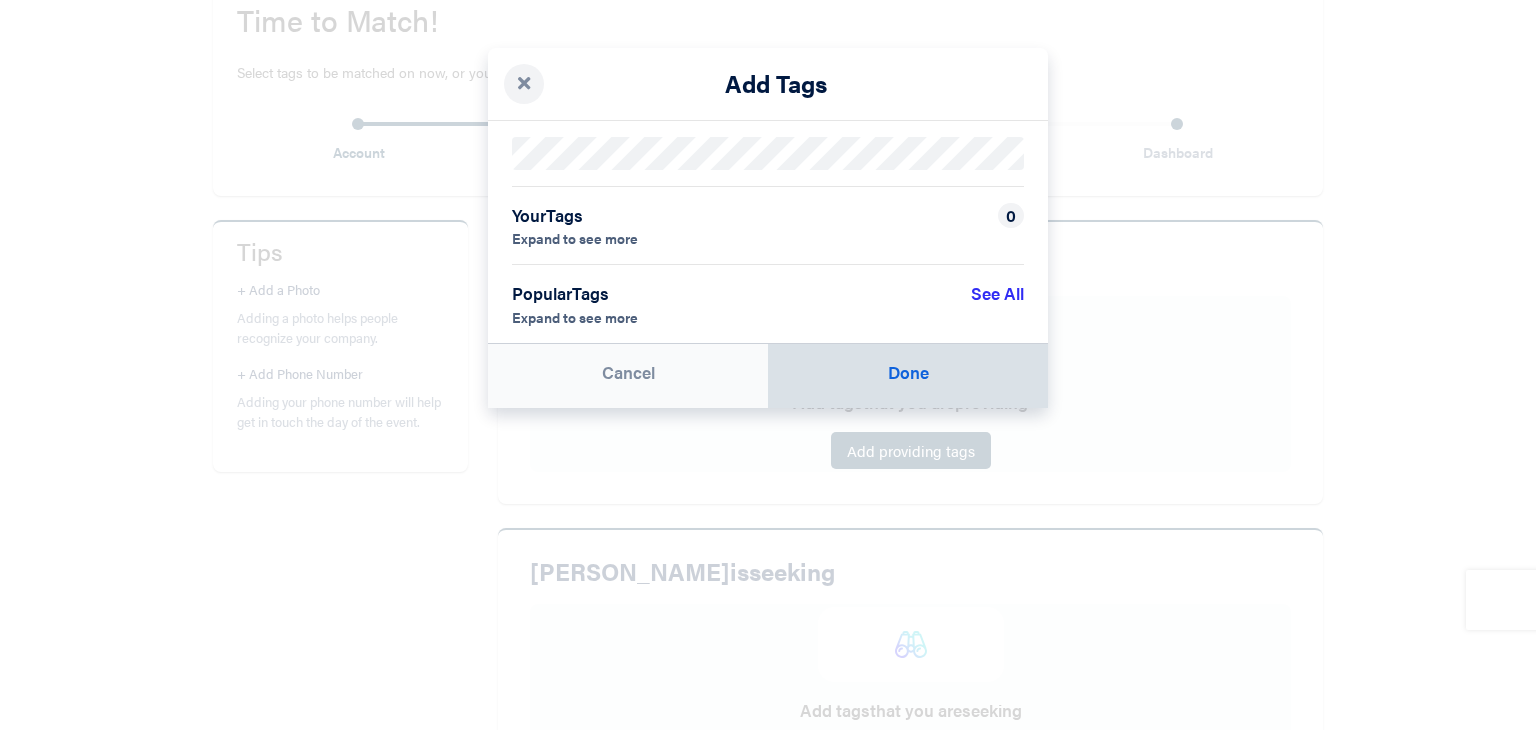 click on "Done" at bounding box center (908, 376) 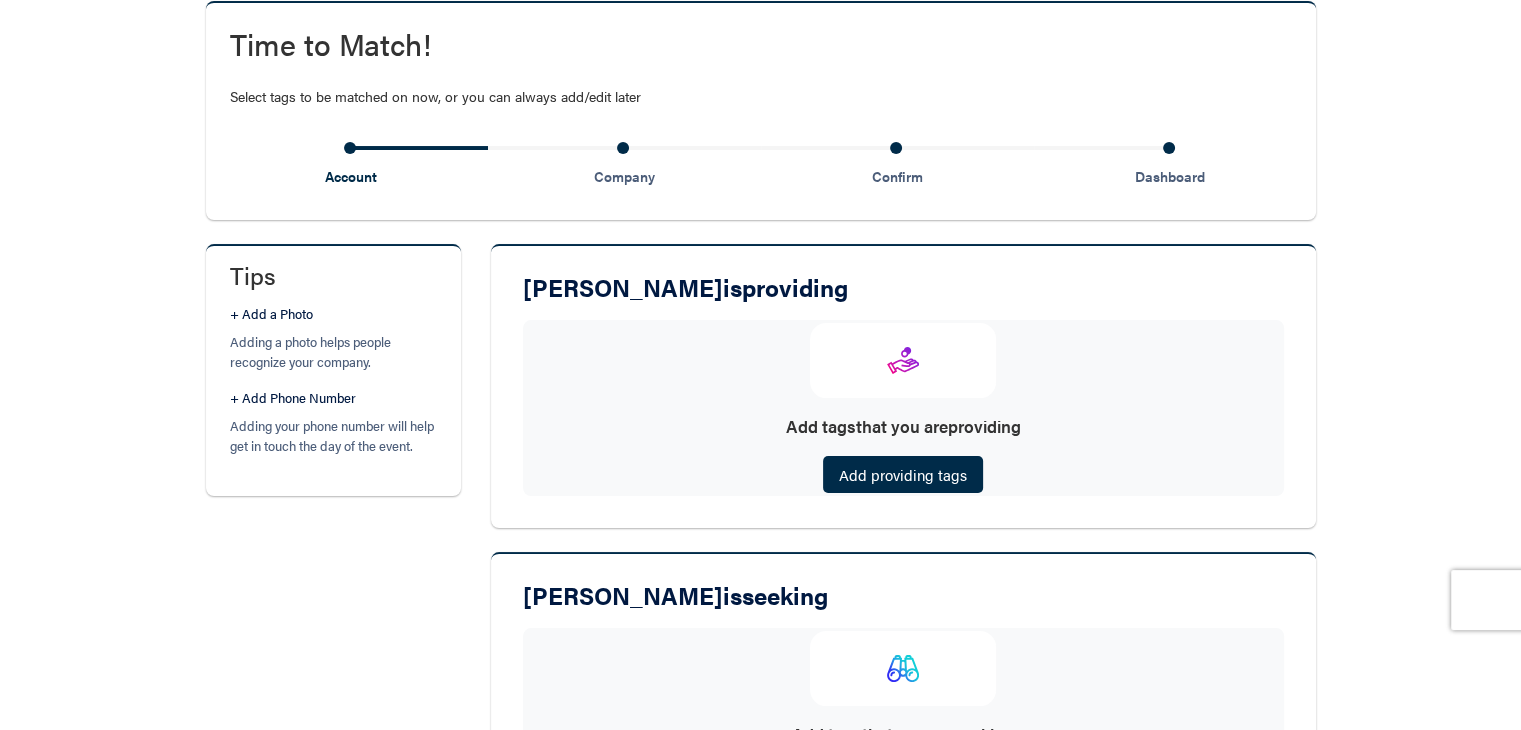 scroll, scrollTop: 442, scrollLeft: 0, axis: vertical 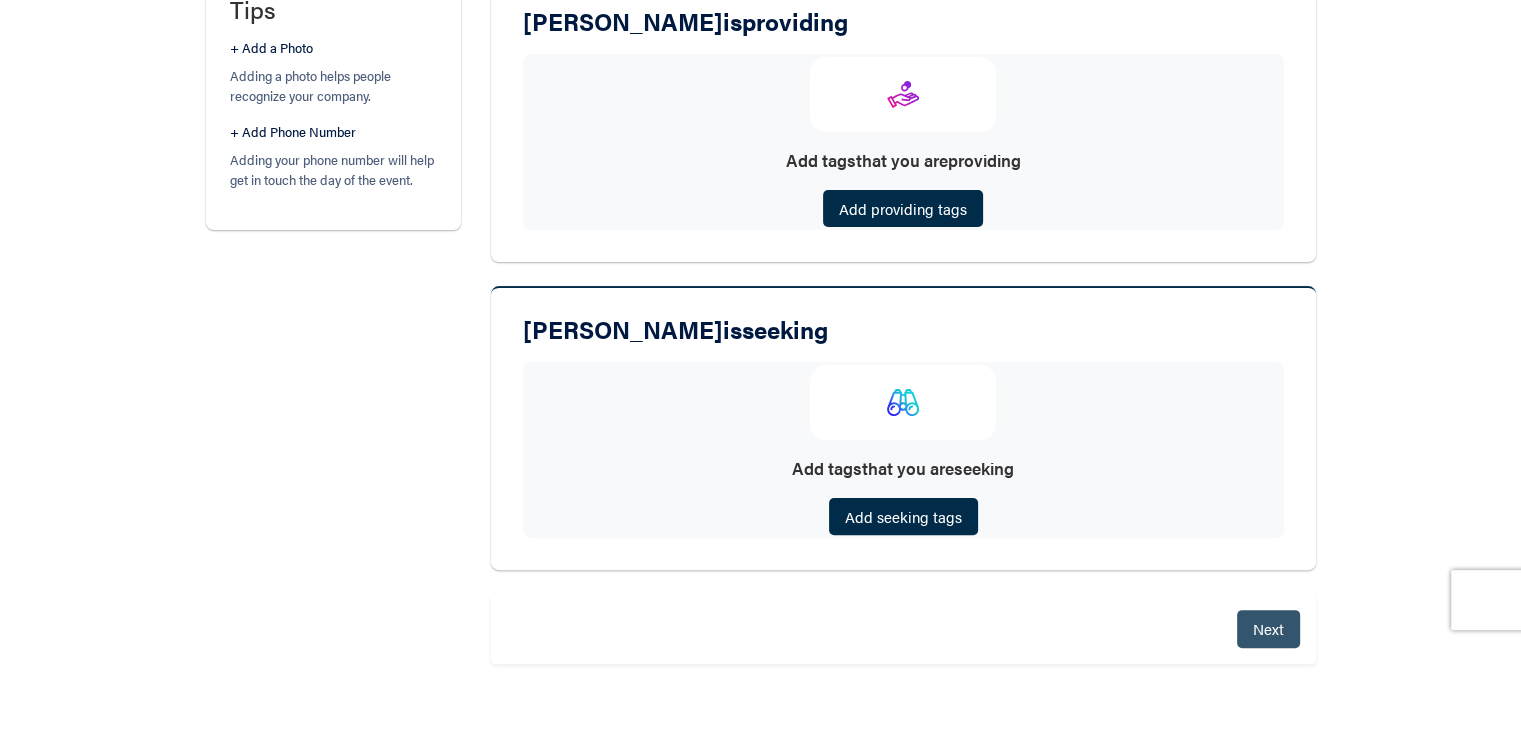 click on "Next" at bounding box center (1268, 628) 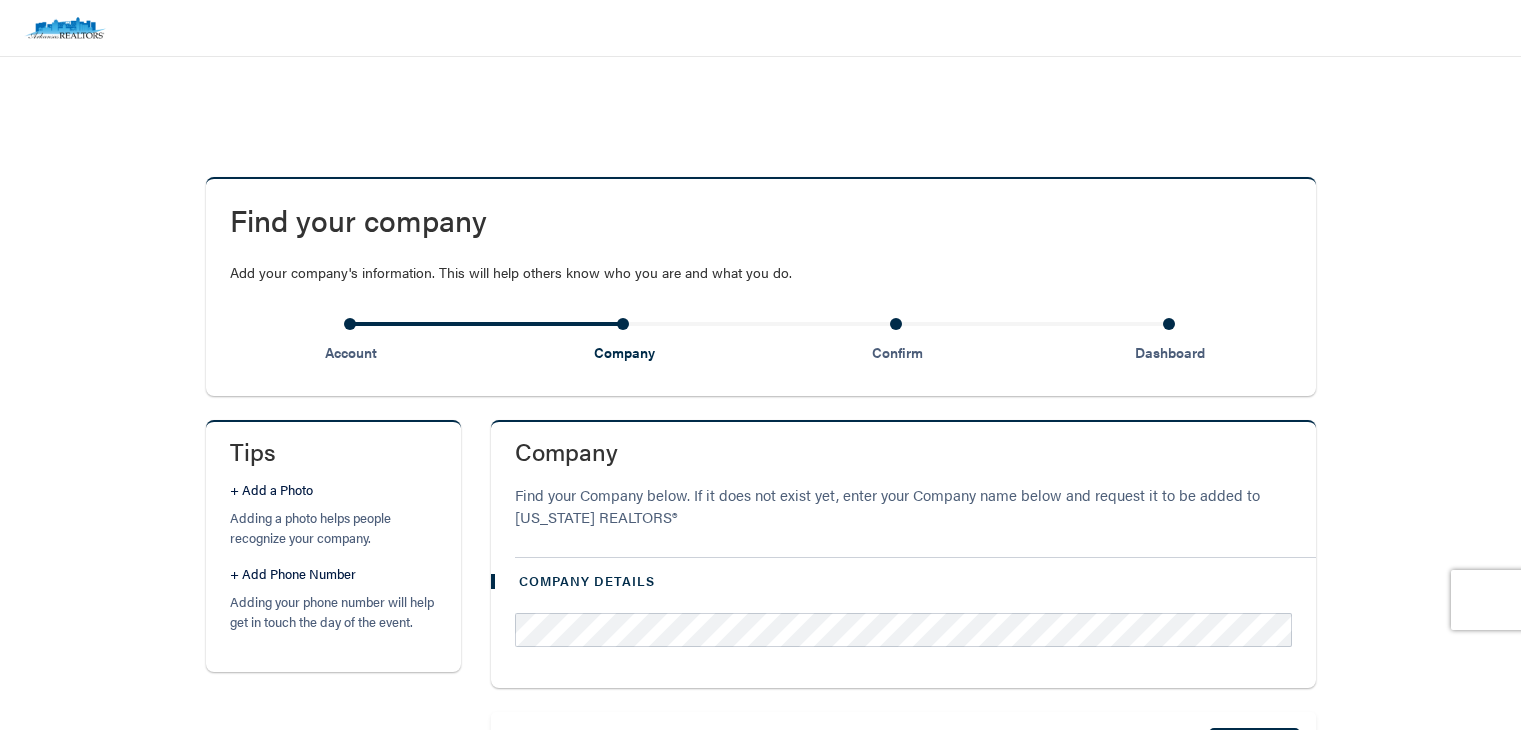 scroll, scrollTop: 0, scrollLeft: 0, axis: both 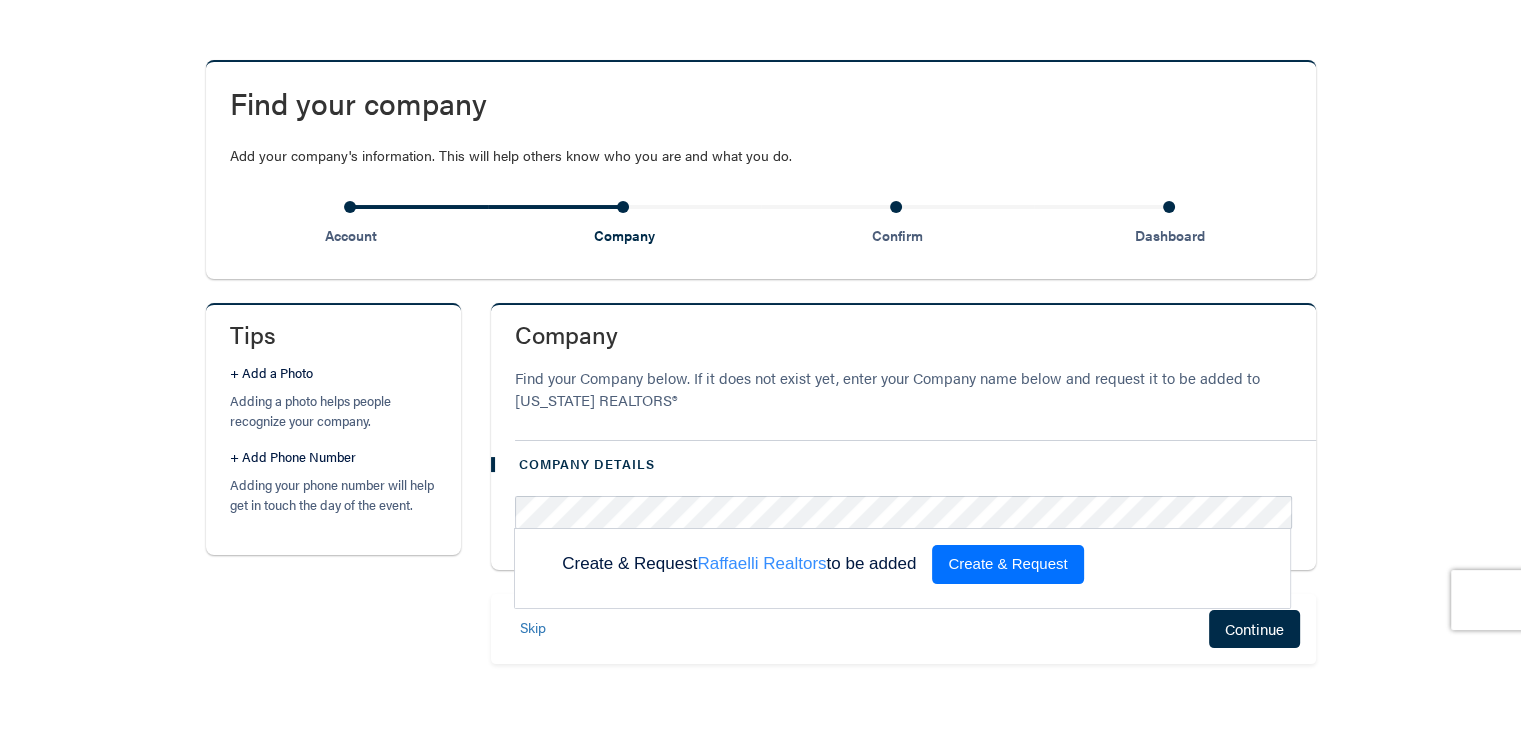 click on "Create & Request" at bounding box center [1007, 564] 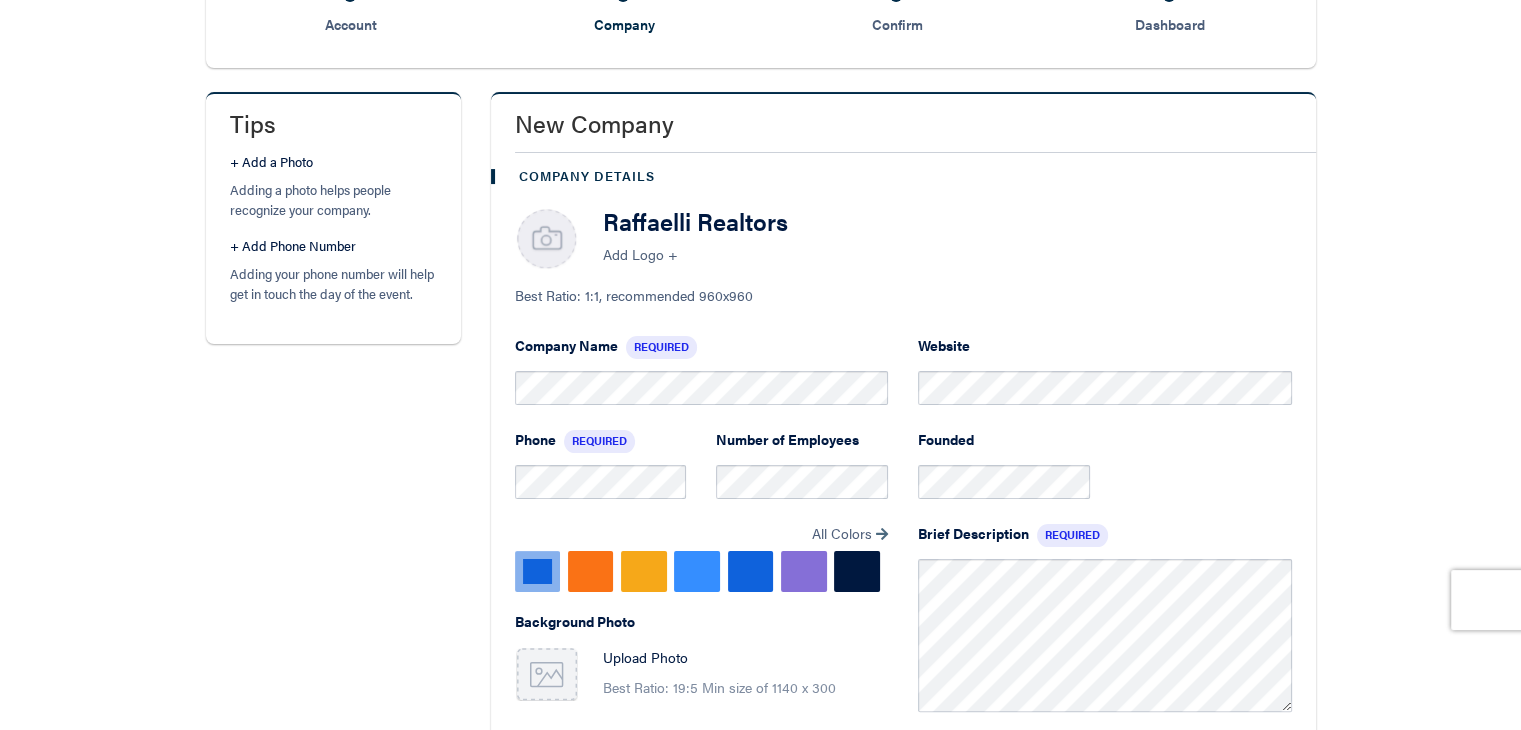 scroll, scrollTop: 100, scrollLeft: 0, axis: vertical 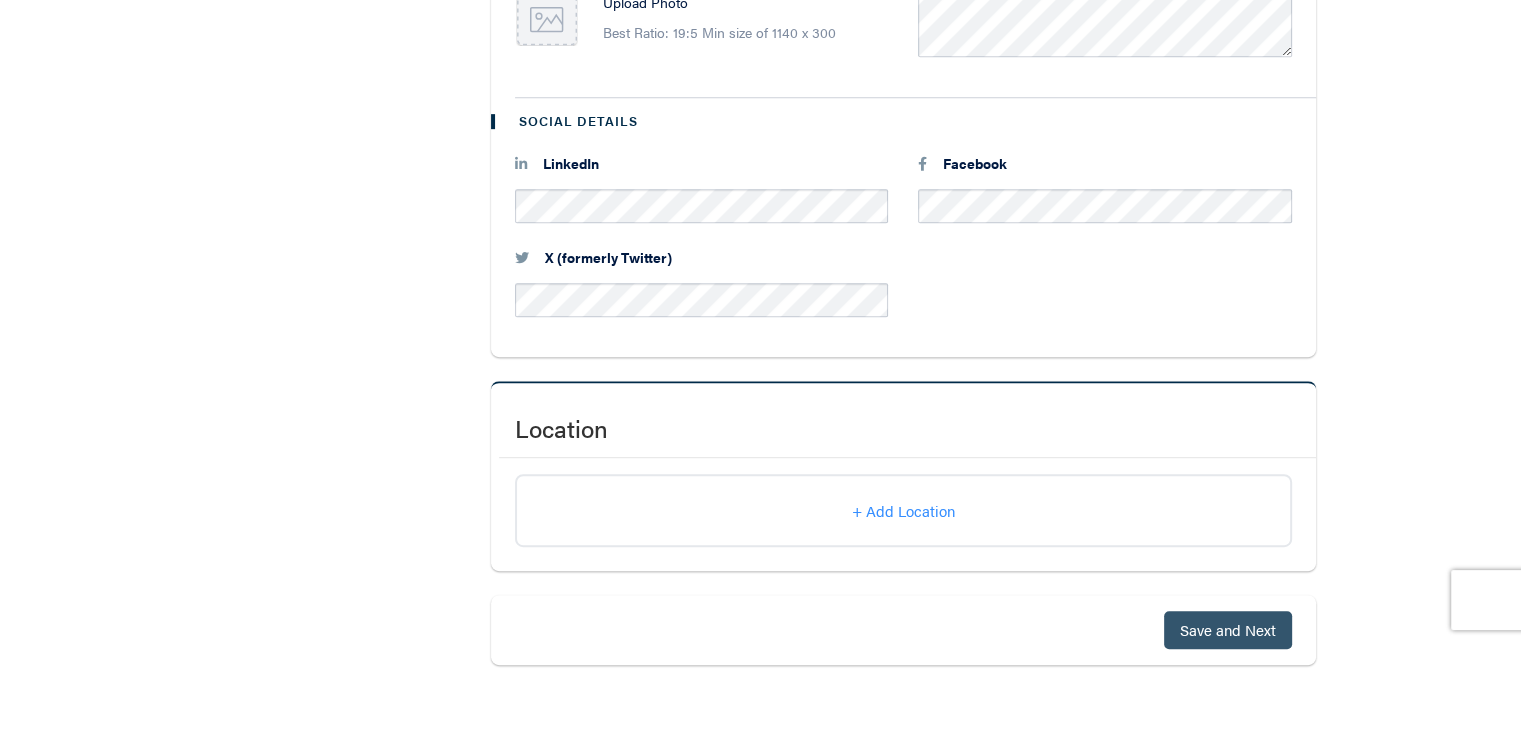 click on "Save and Next" at bounding box center (1228, 629) 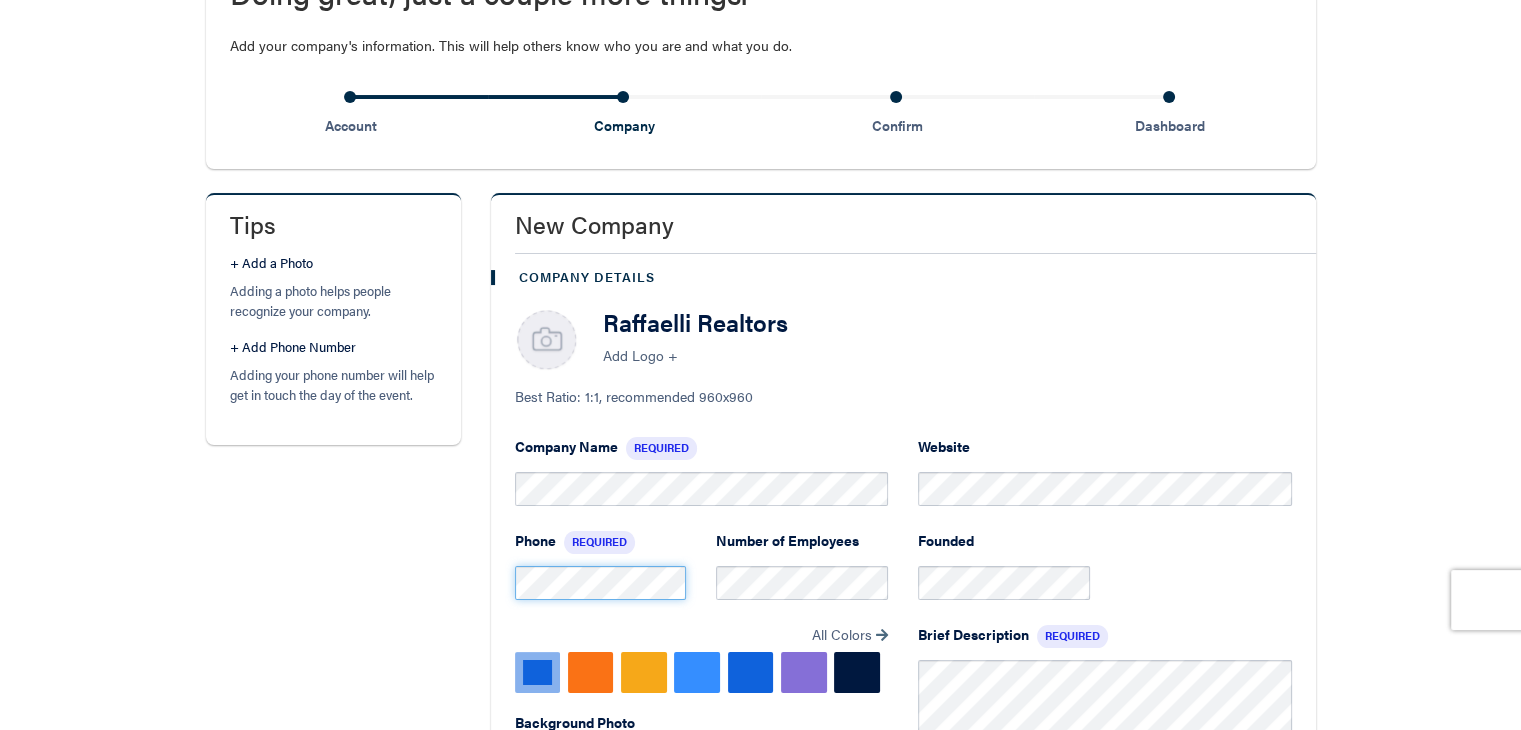 scroll, scrollTop: 0, scrollLeft: 0, axis: both 